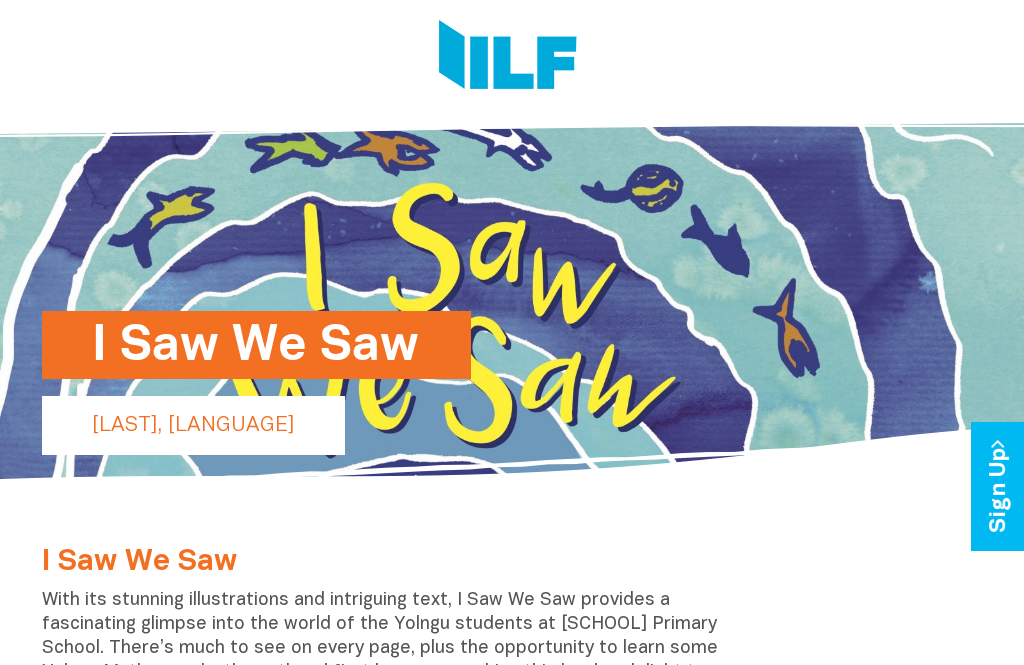 scroll, scrollTop: 0, scrollLeft: 0, axis: both 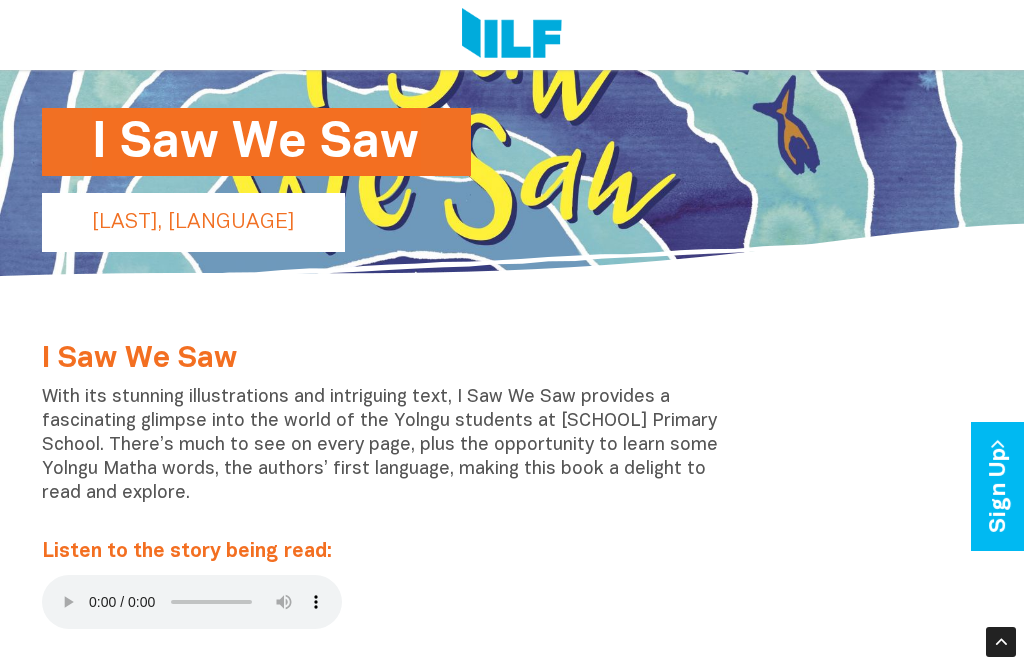 click at bounding box center [192, 602] 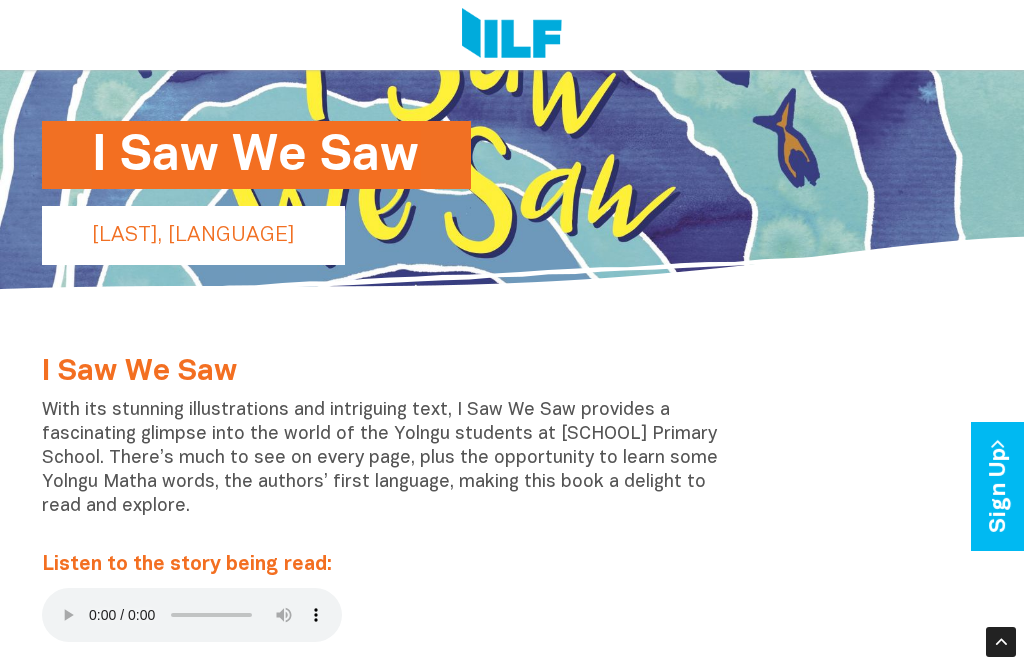 click at bounding box center (192, 615) 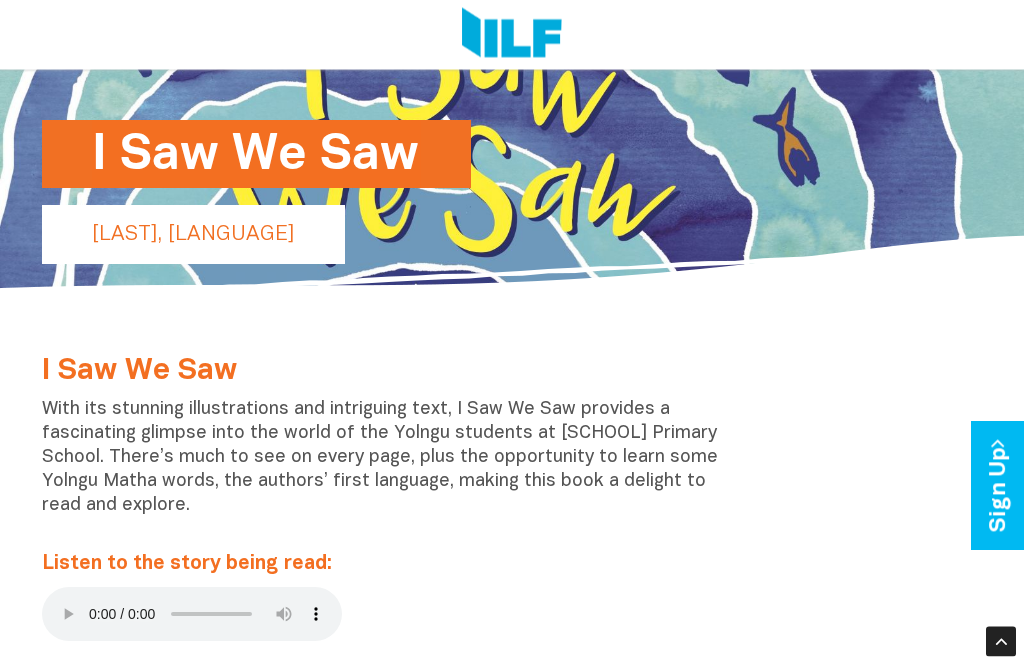 scroll, scrollTop: 191, scrollLeft: 0, axis: vertical 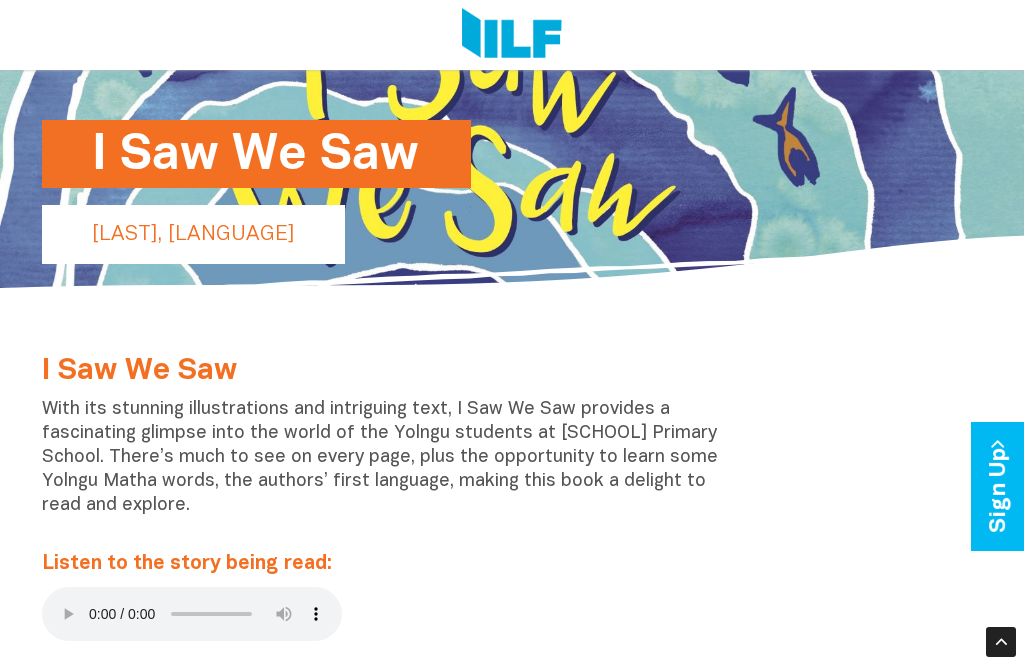 click at bounding box center [192, 614] 